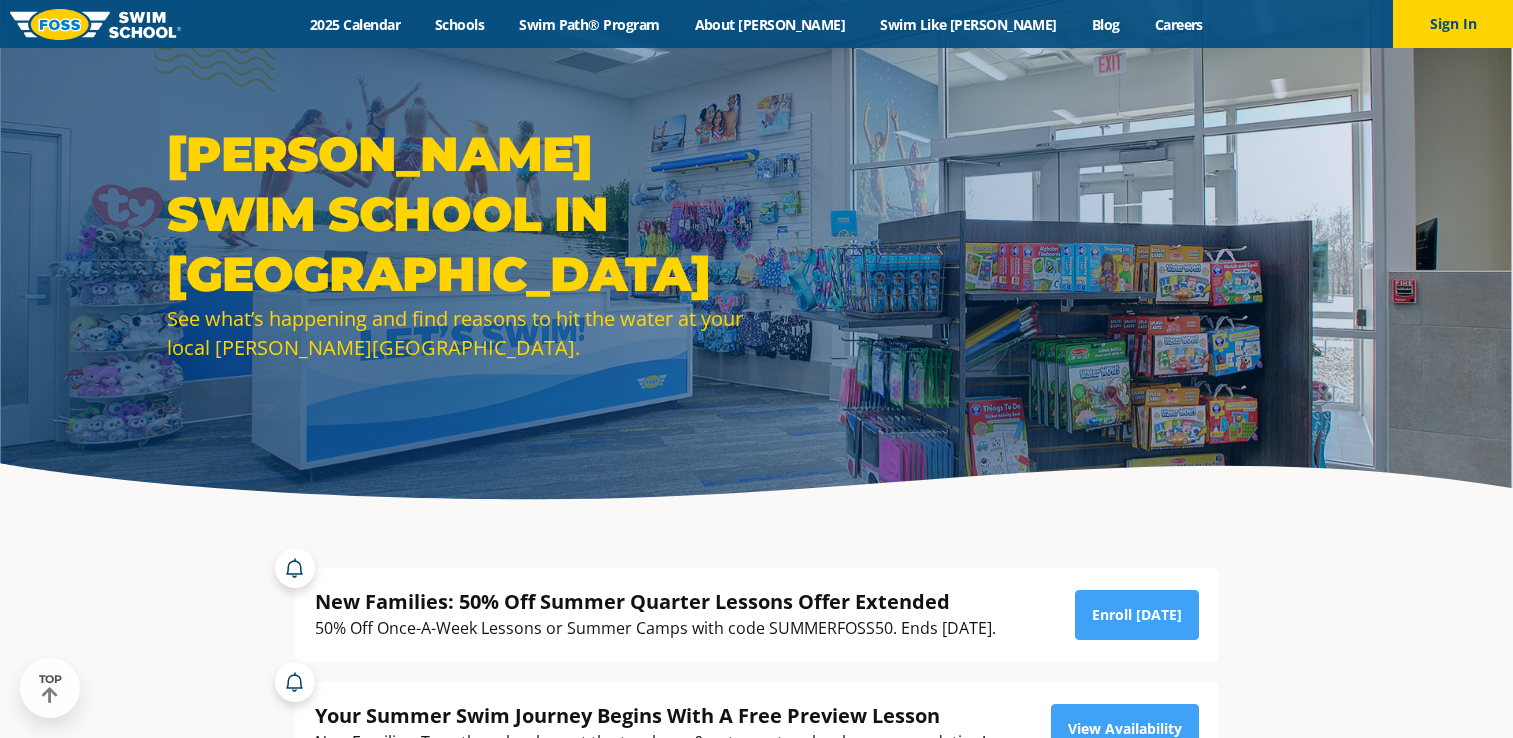 scroll, scrollTop: 136, scrollLeft: 0, axis: vertical 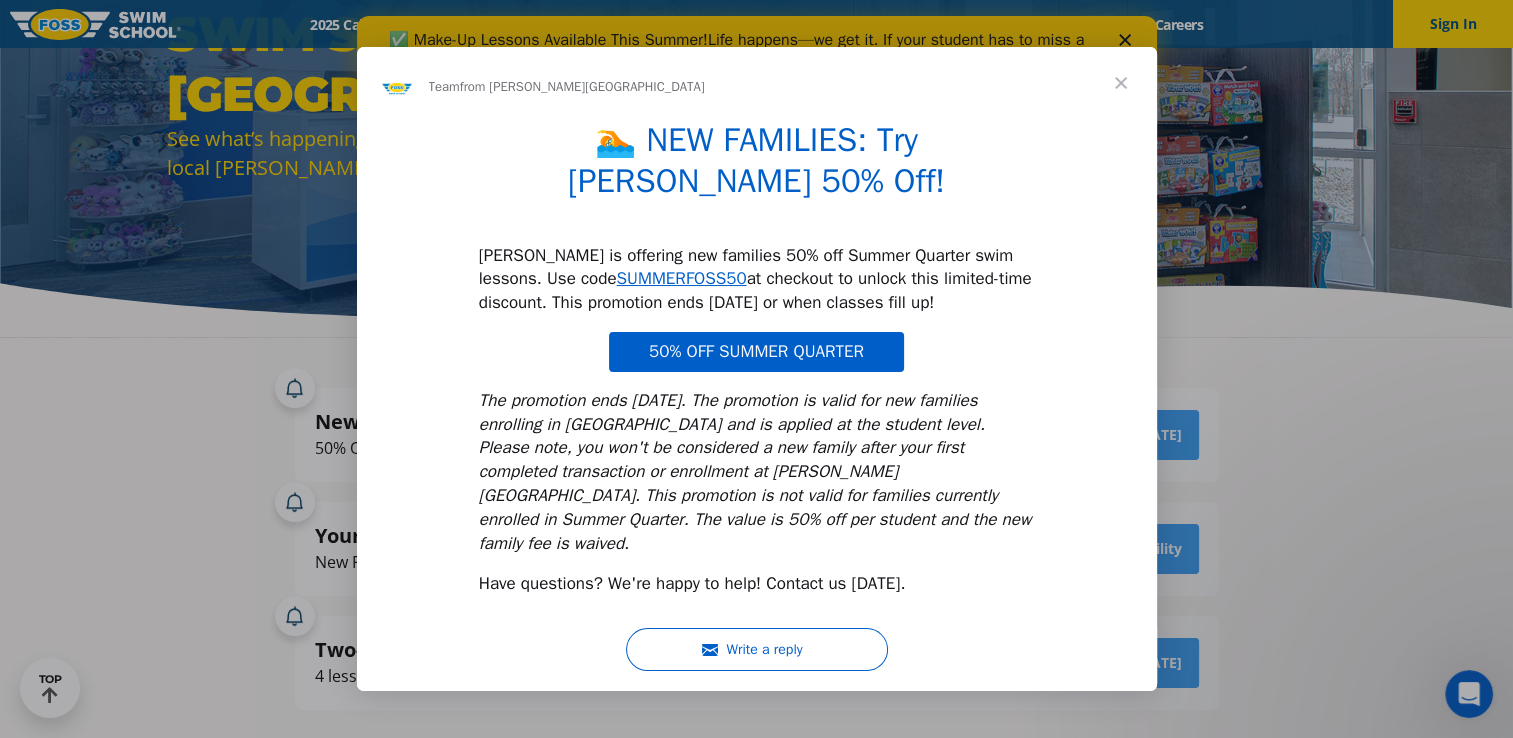 click on "🏊 NEW FAMILIES: Try [PERSON_NAME] 50% Off!  [PERSON_NAME] is offering new families 50% off Summer Quarter swim lessons. Use code  SUMMERFOSS50  at checkout to unlock this limited-time discount. This promotion ends [DATE] or when classes fill up! 50% OFF SUMMER QUARTER The promotion ends [DATE]. The promotion is valid for new families enrolling in [GEOGRAPHIC_DATA] and is applied at the student level. Please note, you won't be considered a new family after your first completed transaction or enrollment at [PERSON_NAME][GEOGRAPHIC_DATA]. This promotion is not valid for families currently enrolled in Summer Quarter. The value is 50% off per student and the new family fee is waived. Have questions? We're happy to help! Contact us [DATE]." at bounding box center [757, 365] 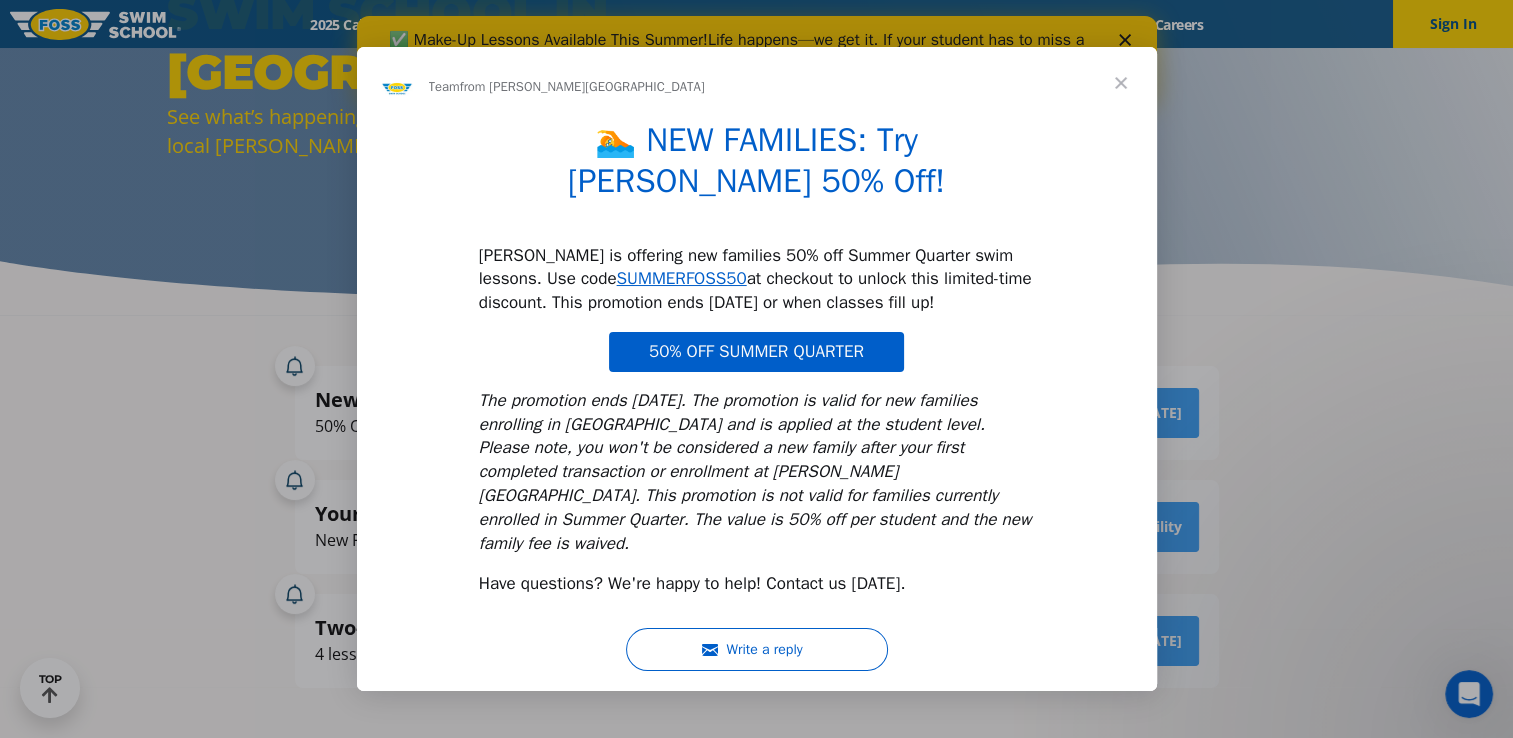 scroll, scrollTop: 200, scrollLeft: 0, axis: vertical 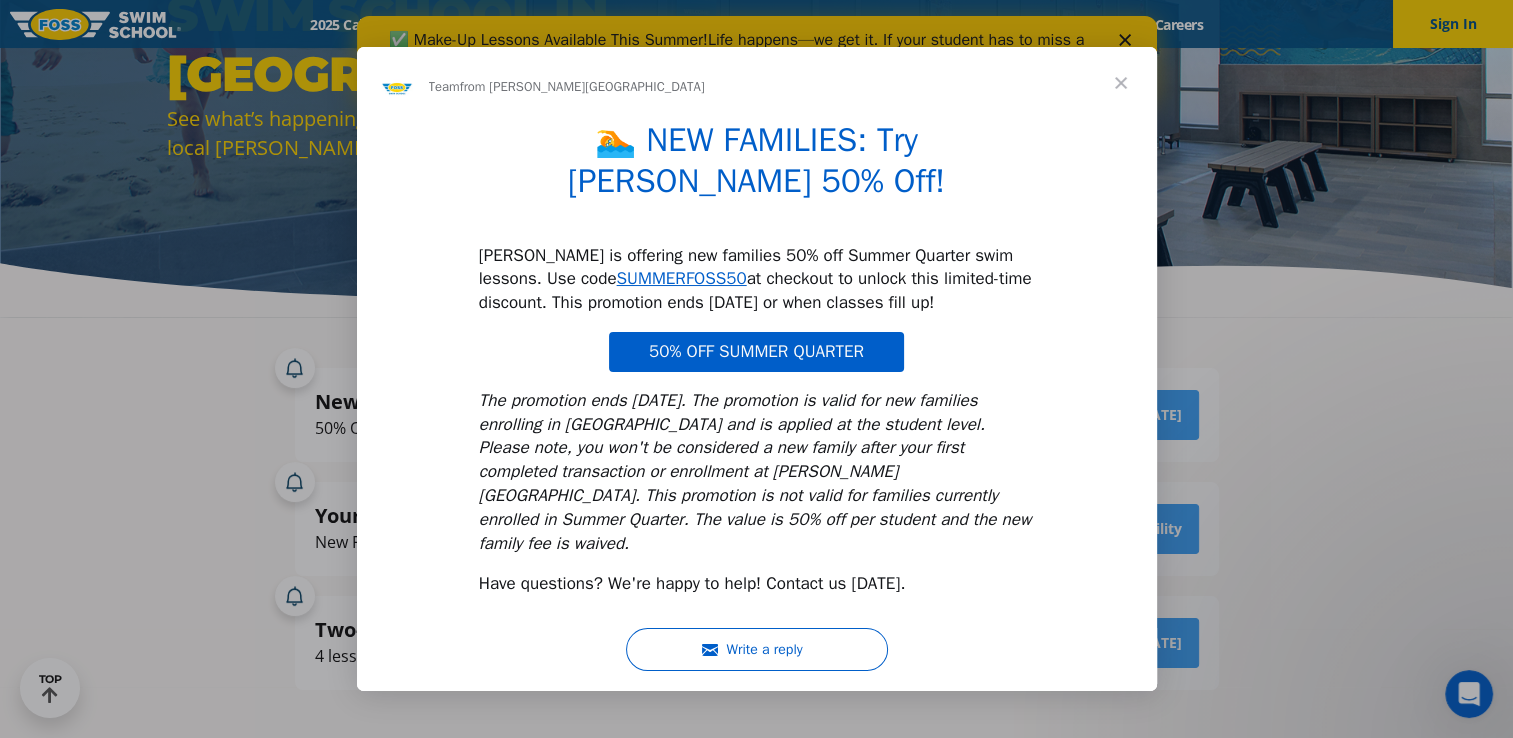 click at bounding box center [1121, 83] 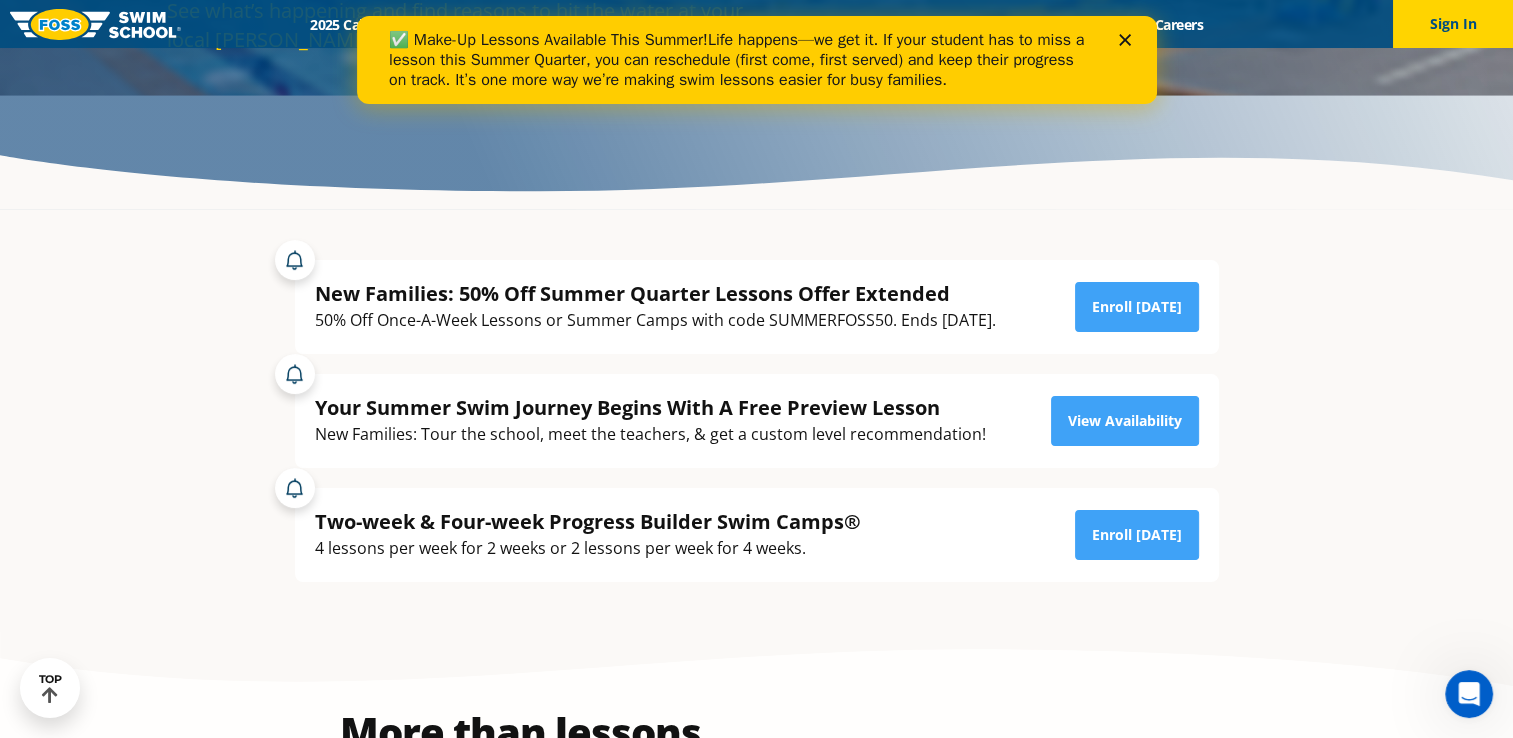 scroll, scrollTop: 308, scrollLeft: 0, axis: vertical 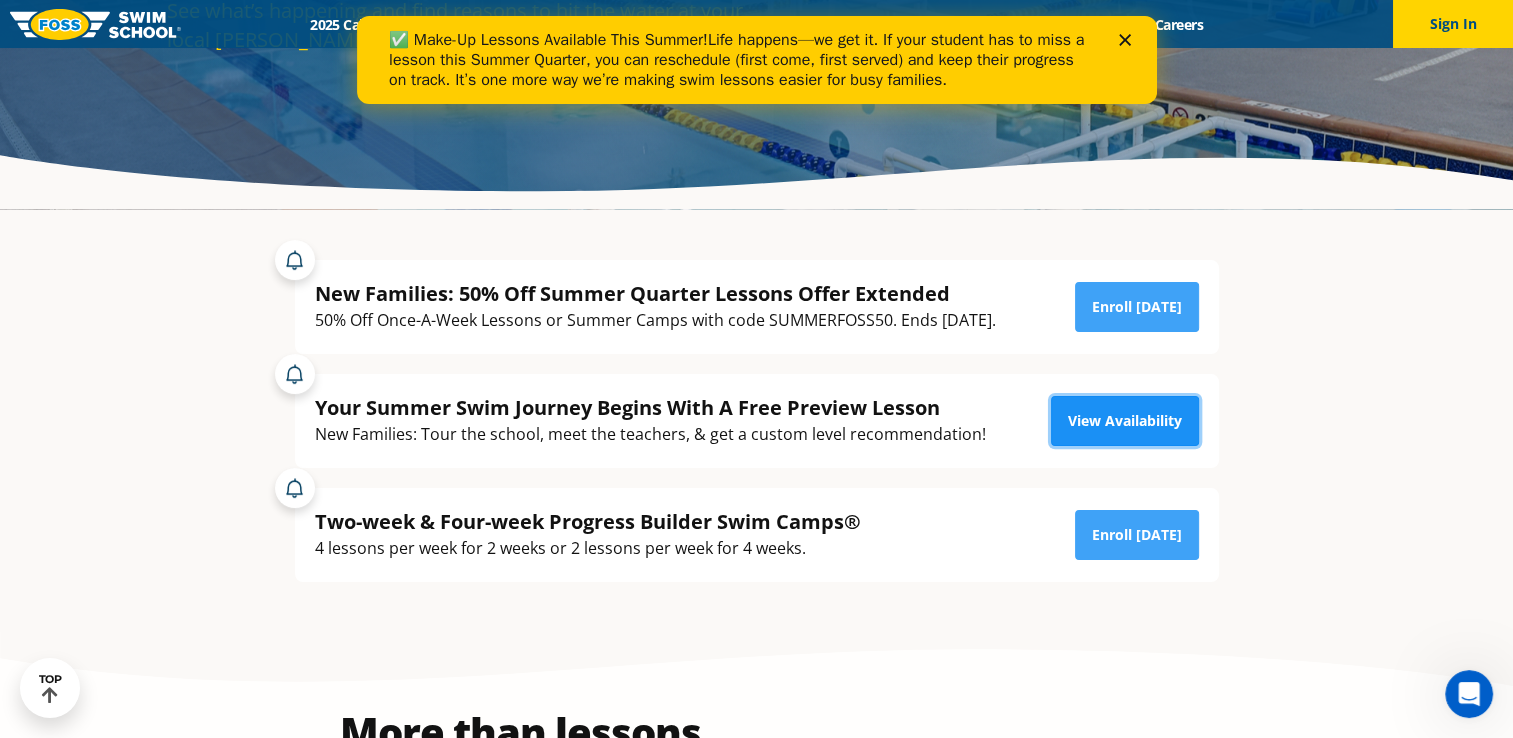 click on "View Availability" at bounding box center [1125, 421] 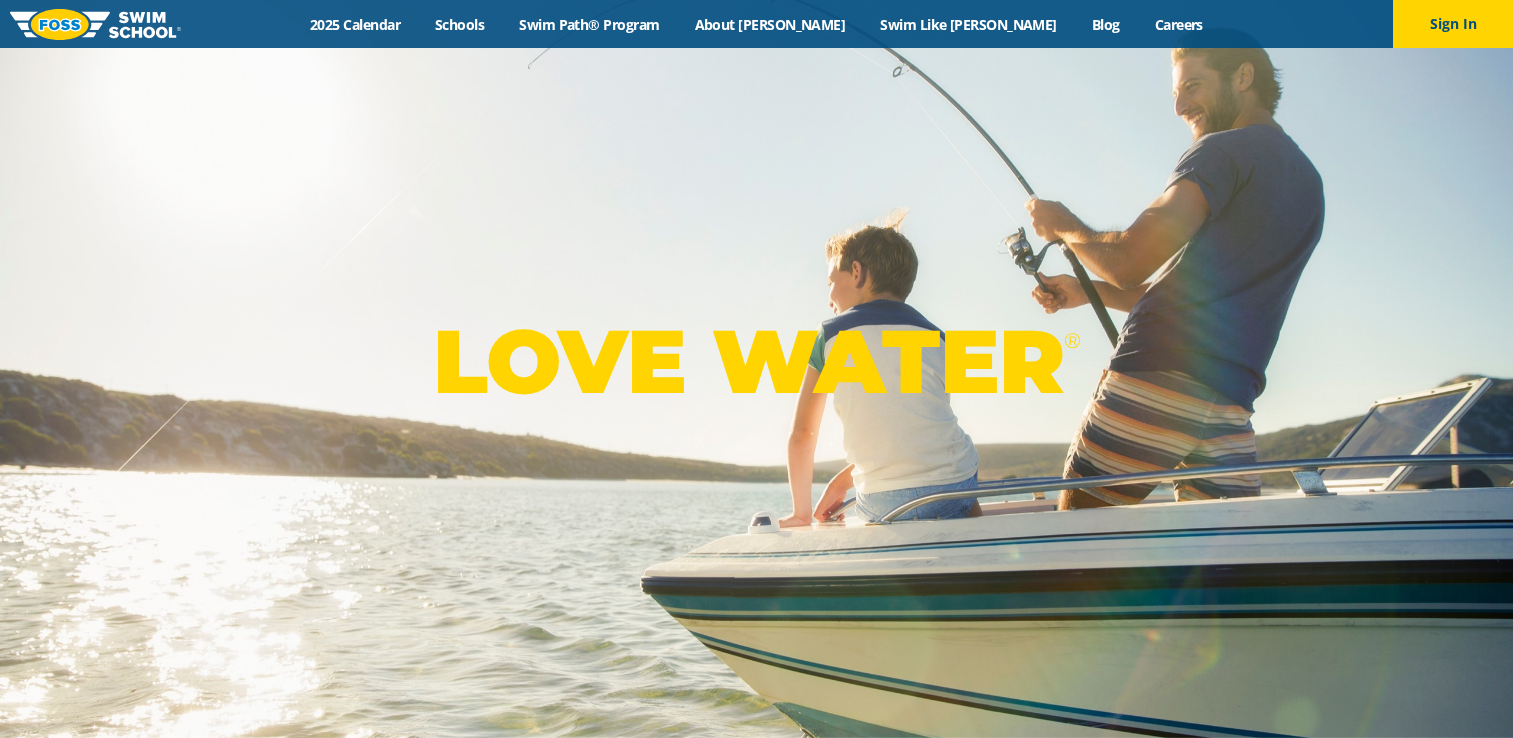 scroll, scrollTop: 0, scrollLeft: 0, axis: both 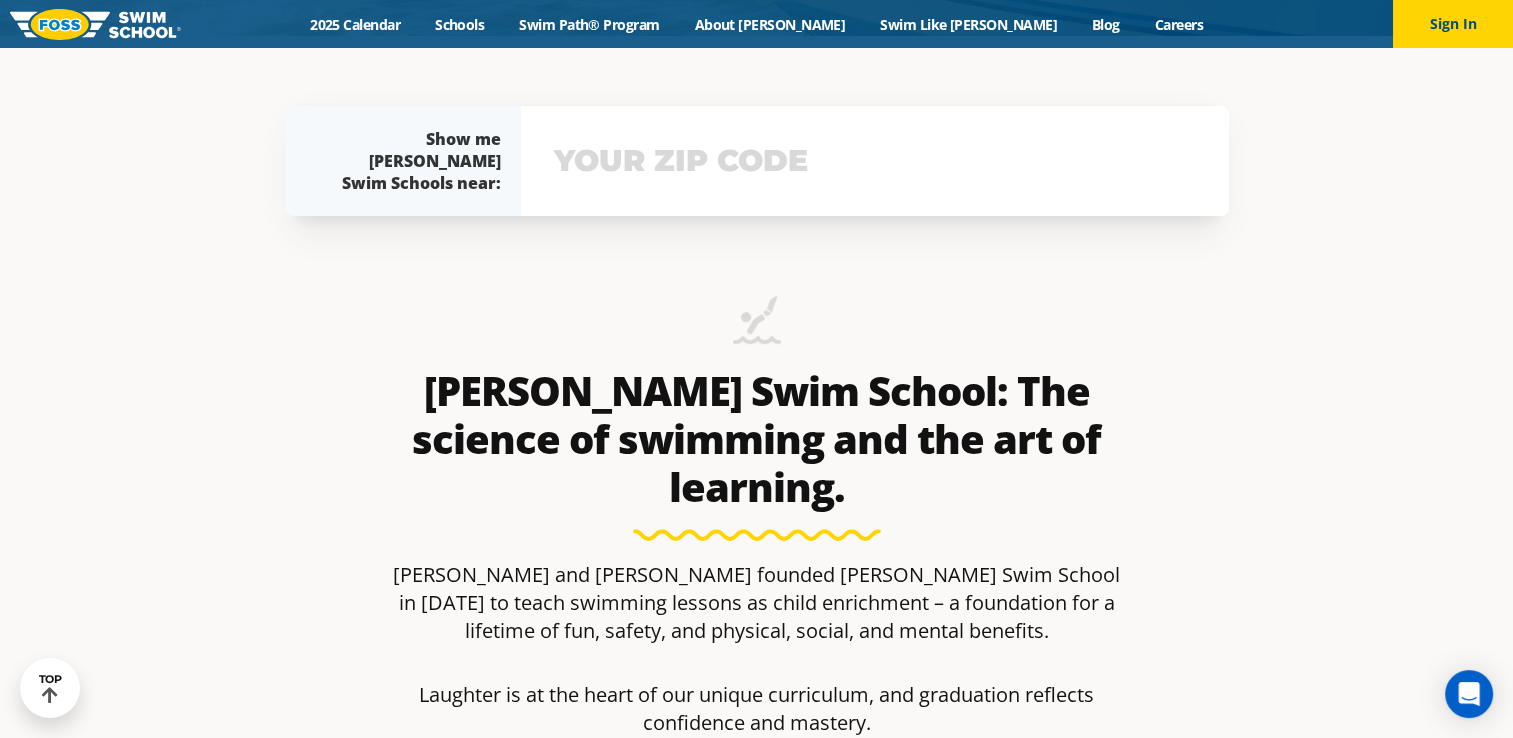 click at bounding box center [875, 161] 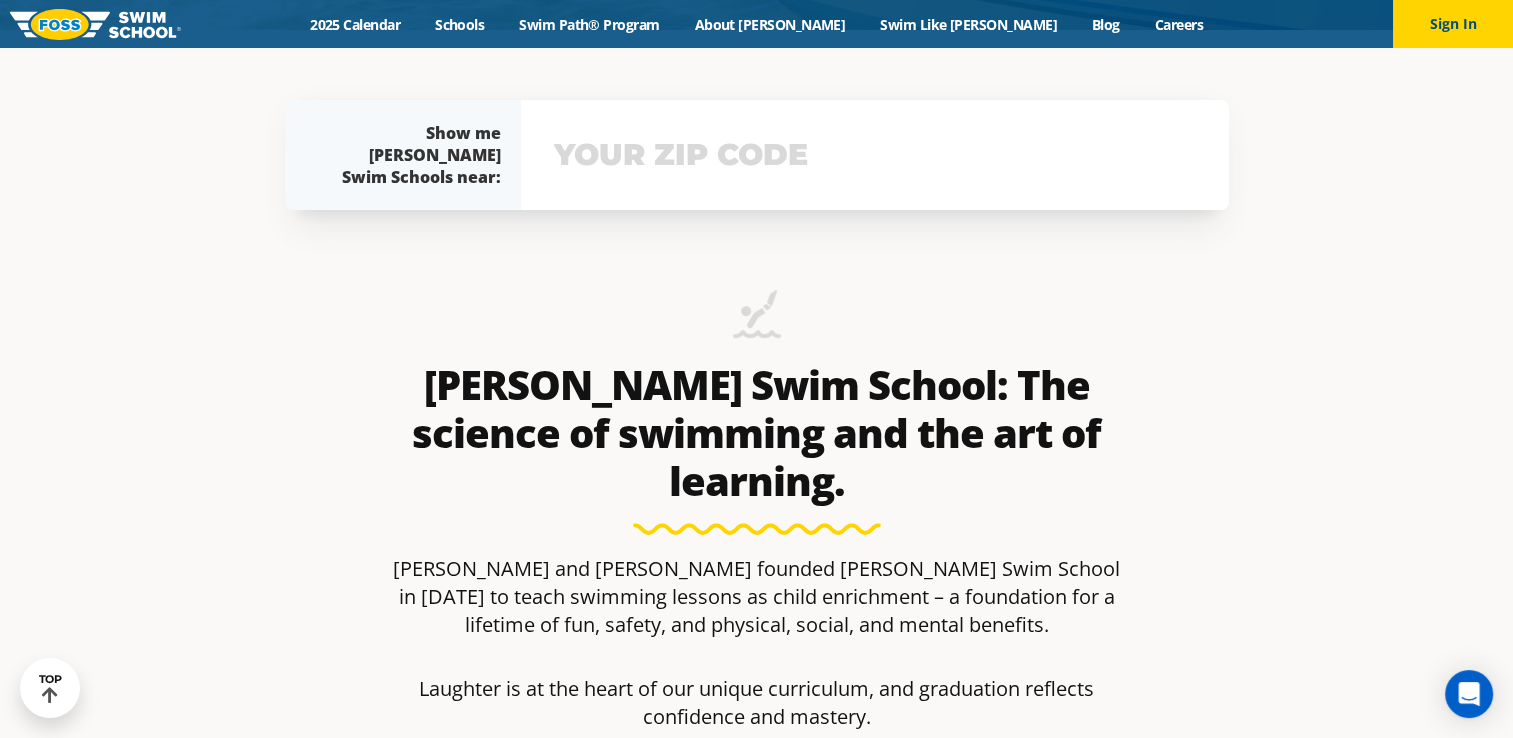 scroll, scrollTop: 708, scrollLeft: 0, axis: vertical 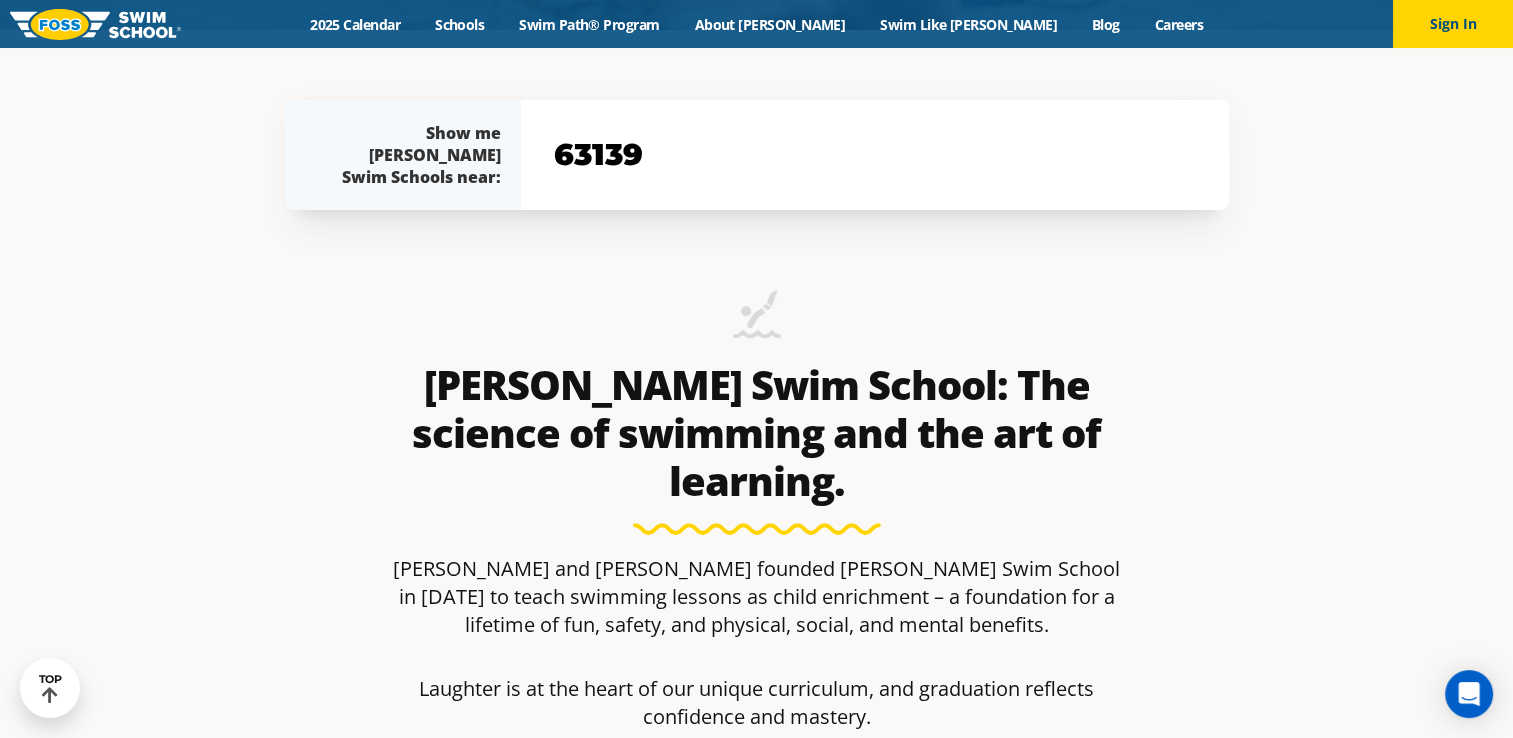 type on "63139" 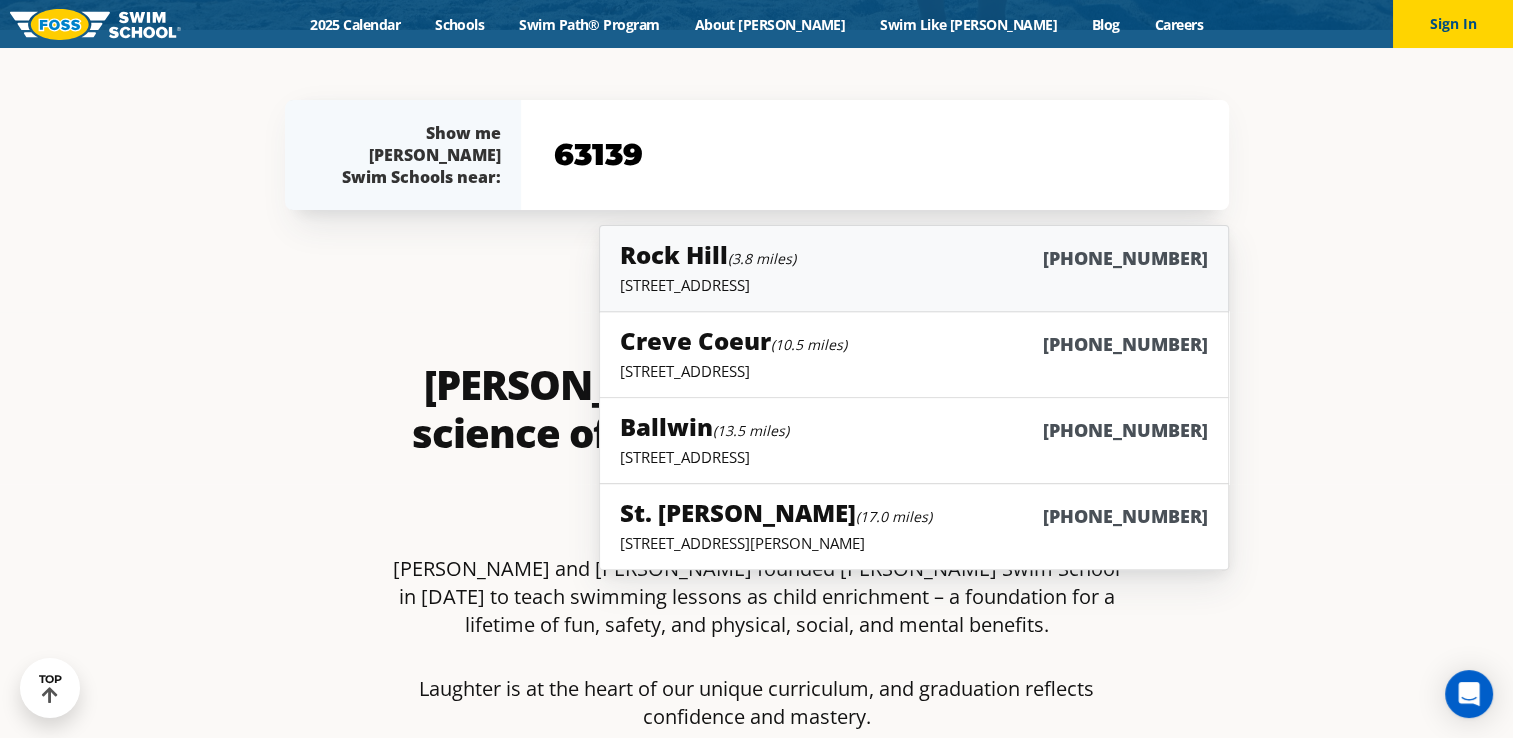 click on "Rock Hill  (3.8 miles) (314) 720-6500" at bounding box center [913, 256] 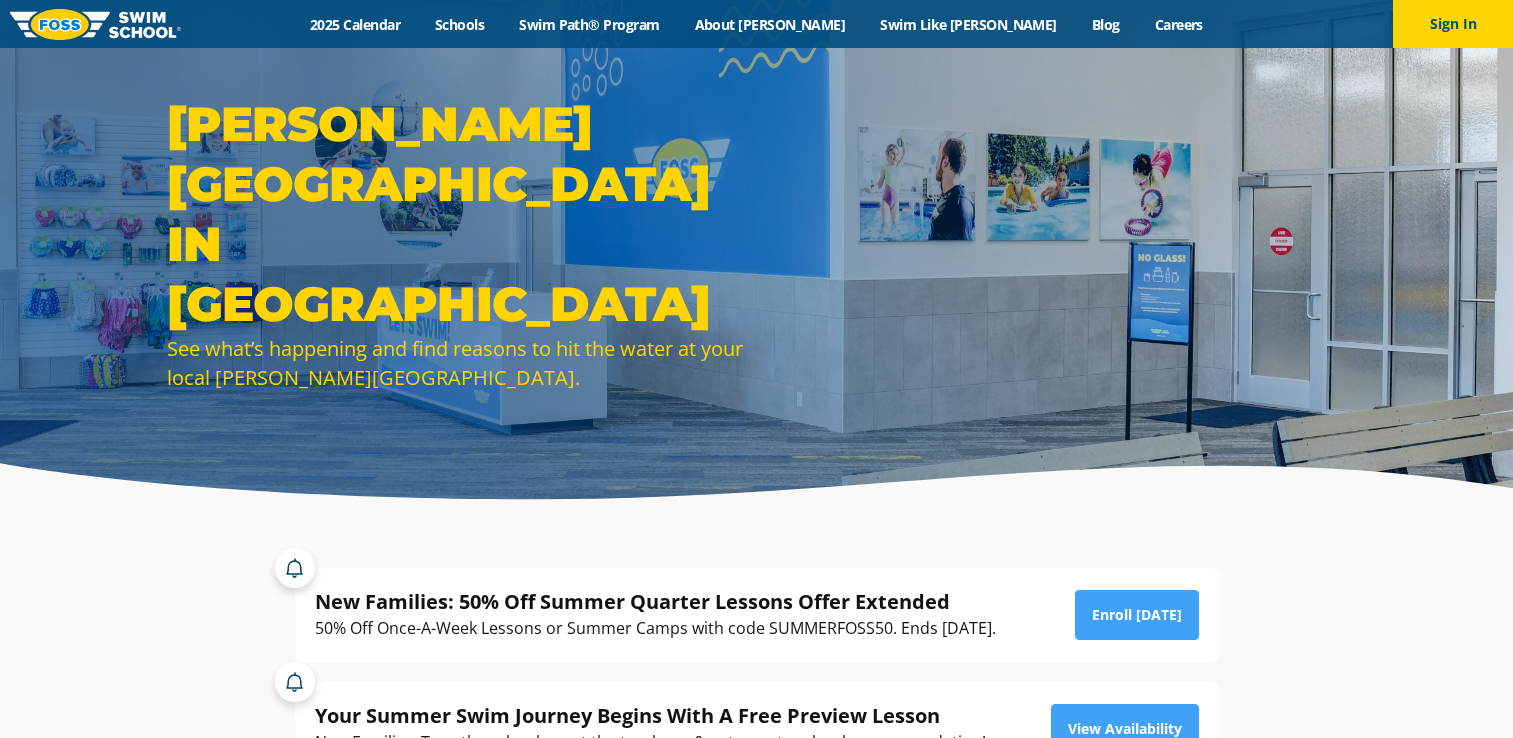 scroll, scrollTop: 0, scrollLeft: 0, axis: both 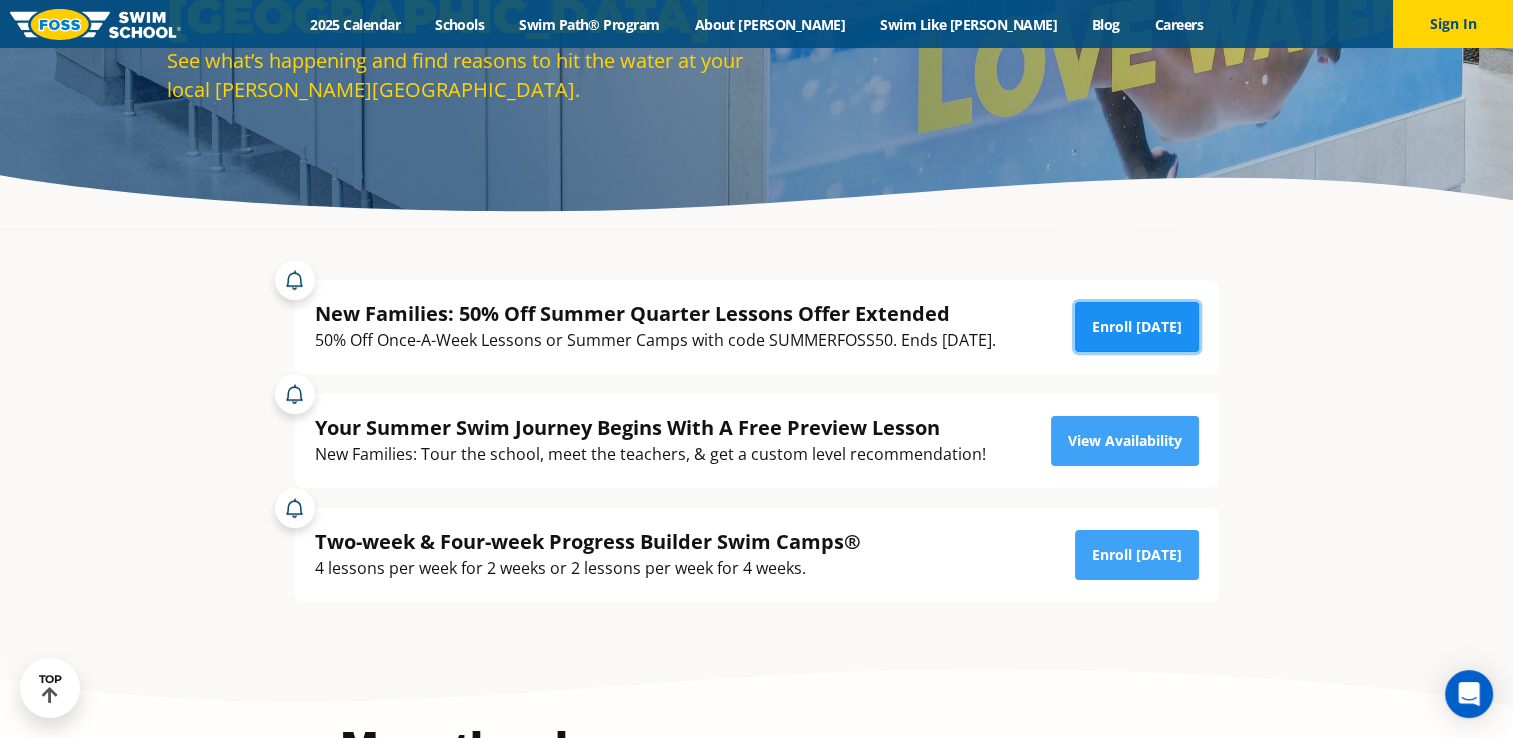 click on "Enroll [DATE]" at bounding box center (1137, 327) 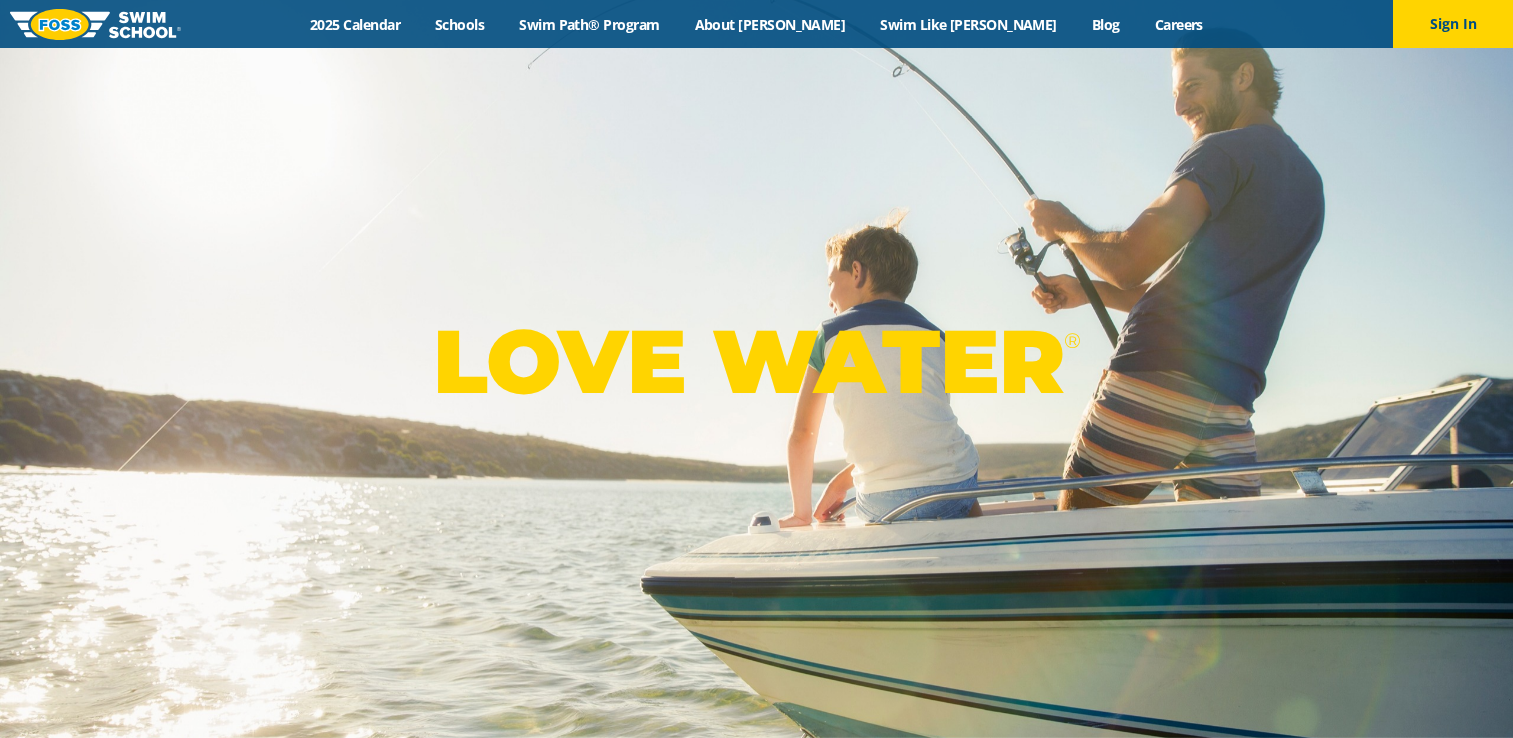 scroll, scrollTop: 0, scrollLeft: 0, axis: both 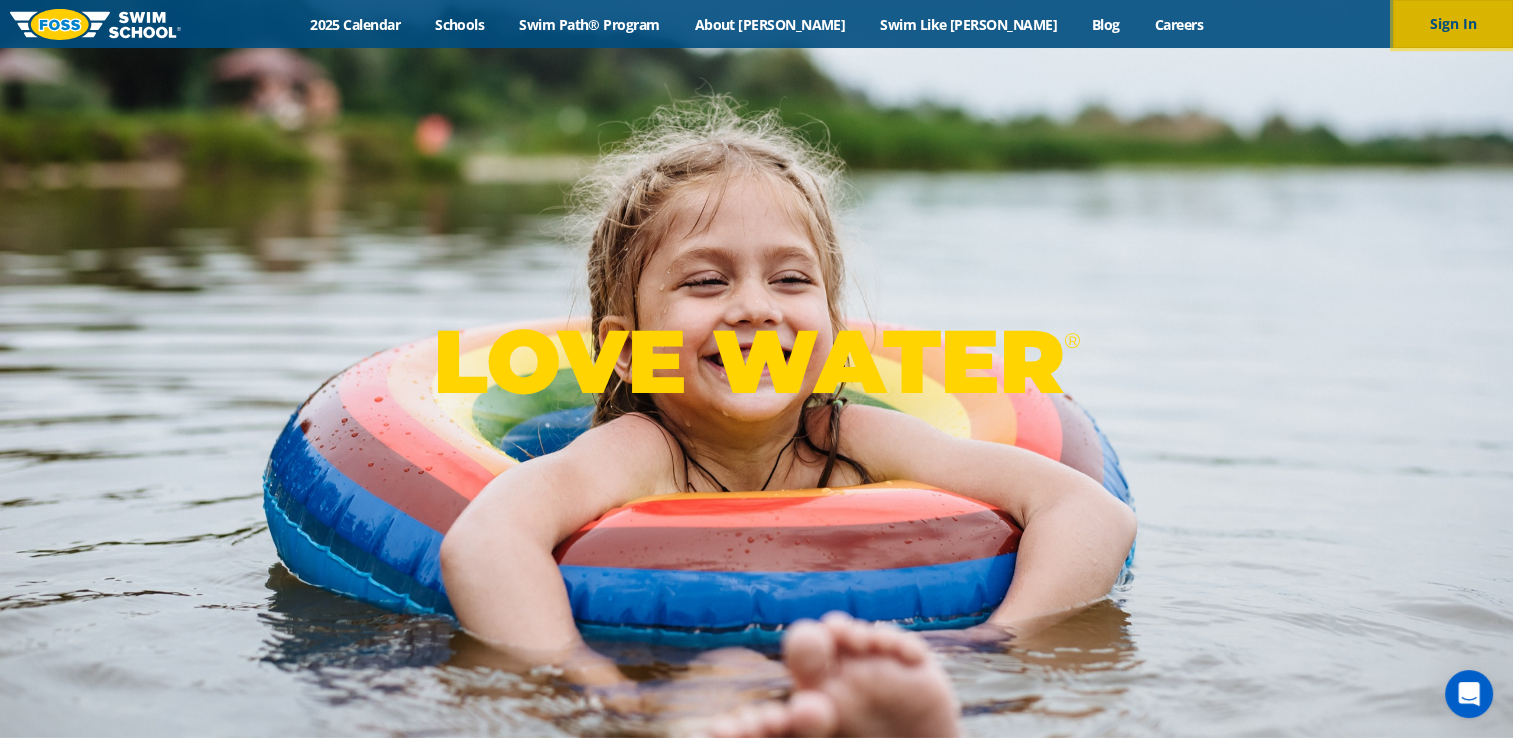 click on "Sign In" at bounding box center [1453, 24] 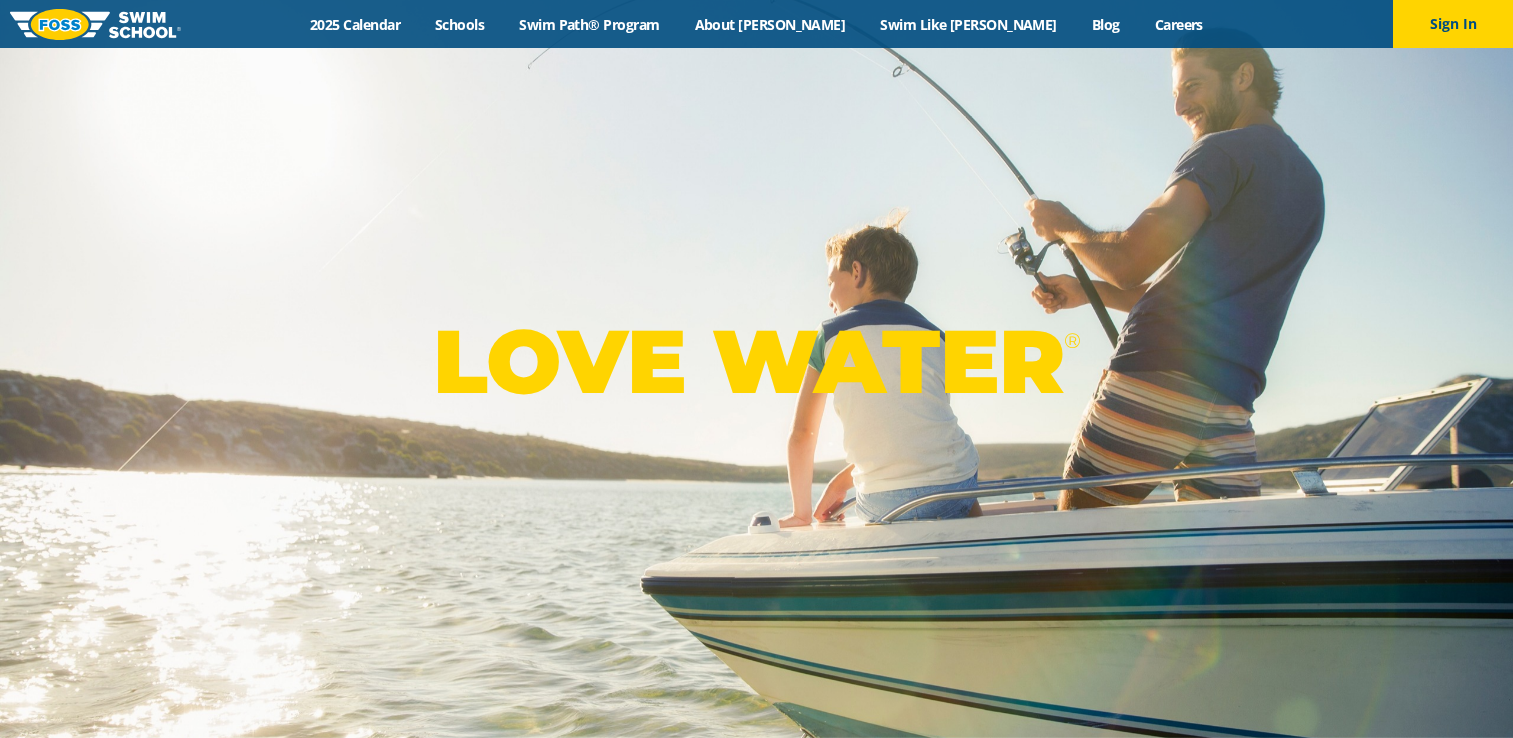 scroll, scrollTop: 0, scrollLeft: 0, axis: both 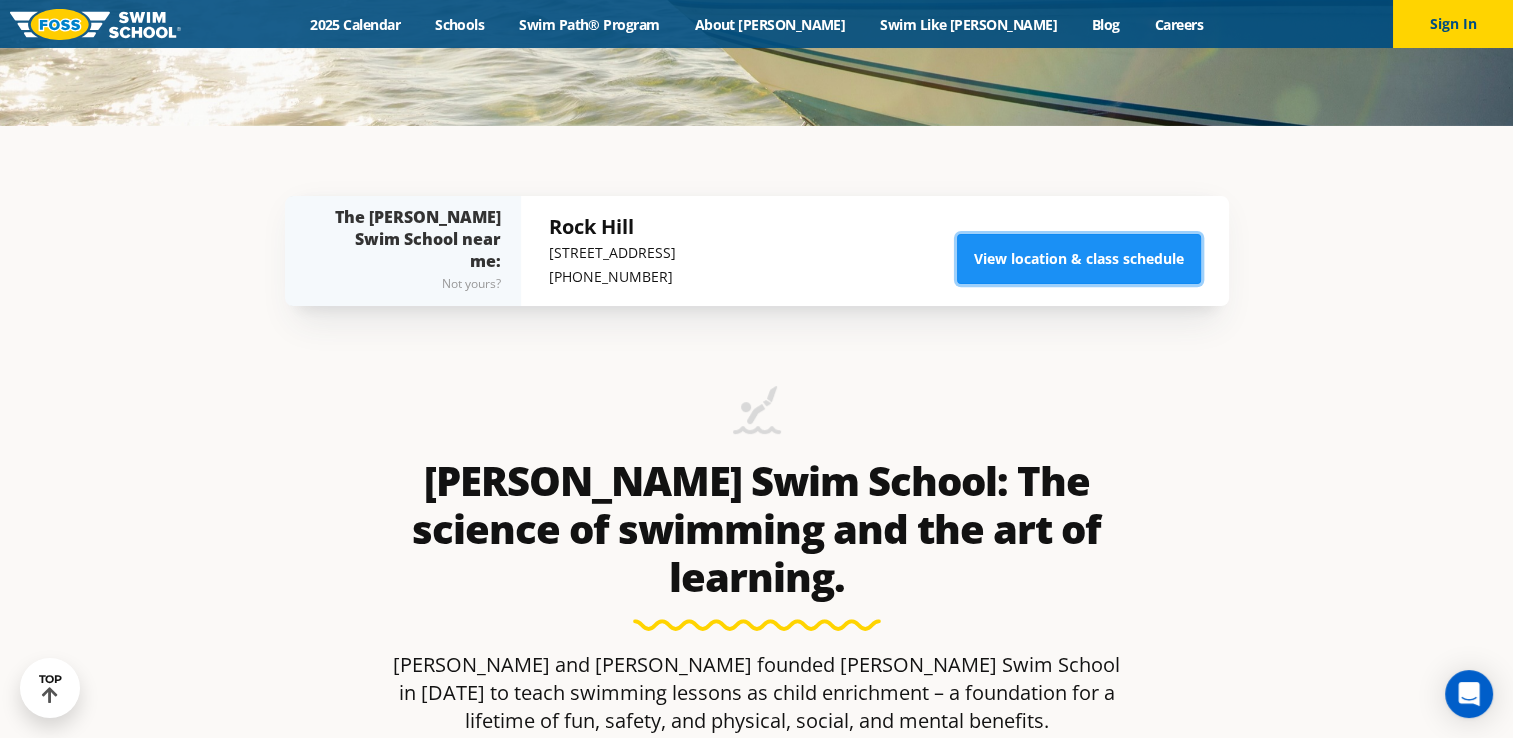 click on "View location & class schedule" at bounding box center [1079, 259] 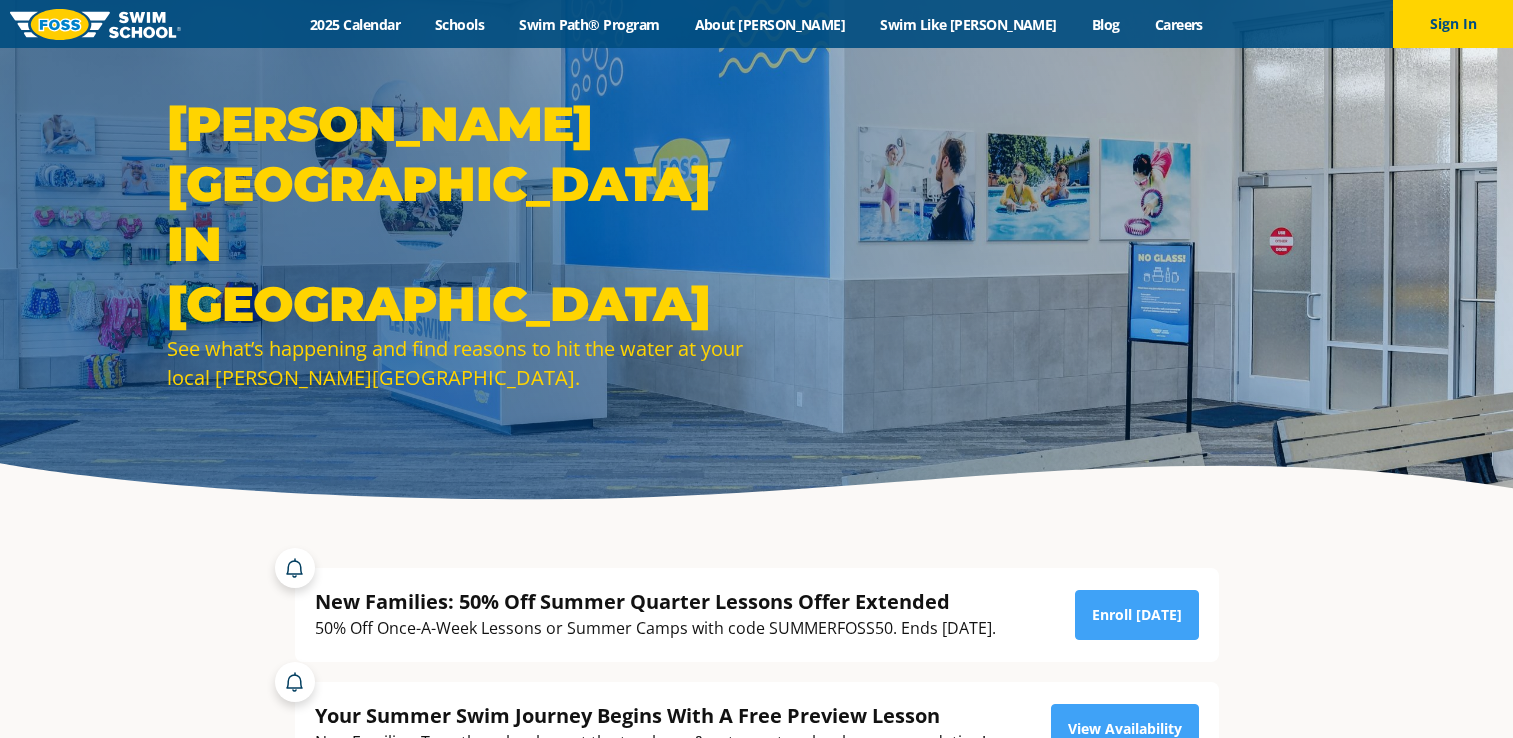 scroll, scrollTop: 0, scrollLeft: 0, axis: both 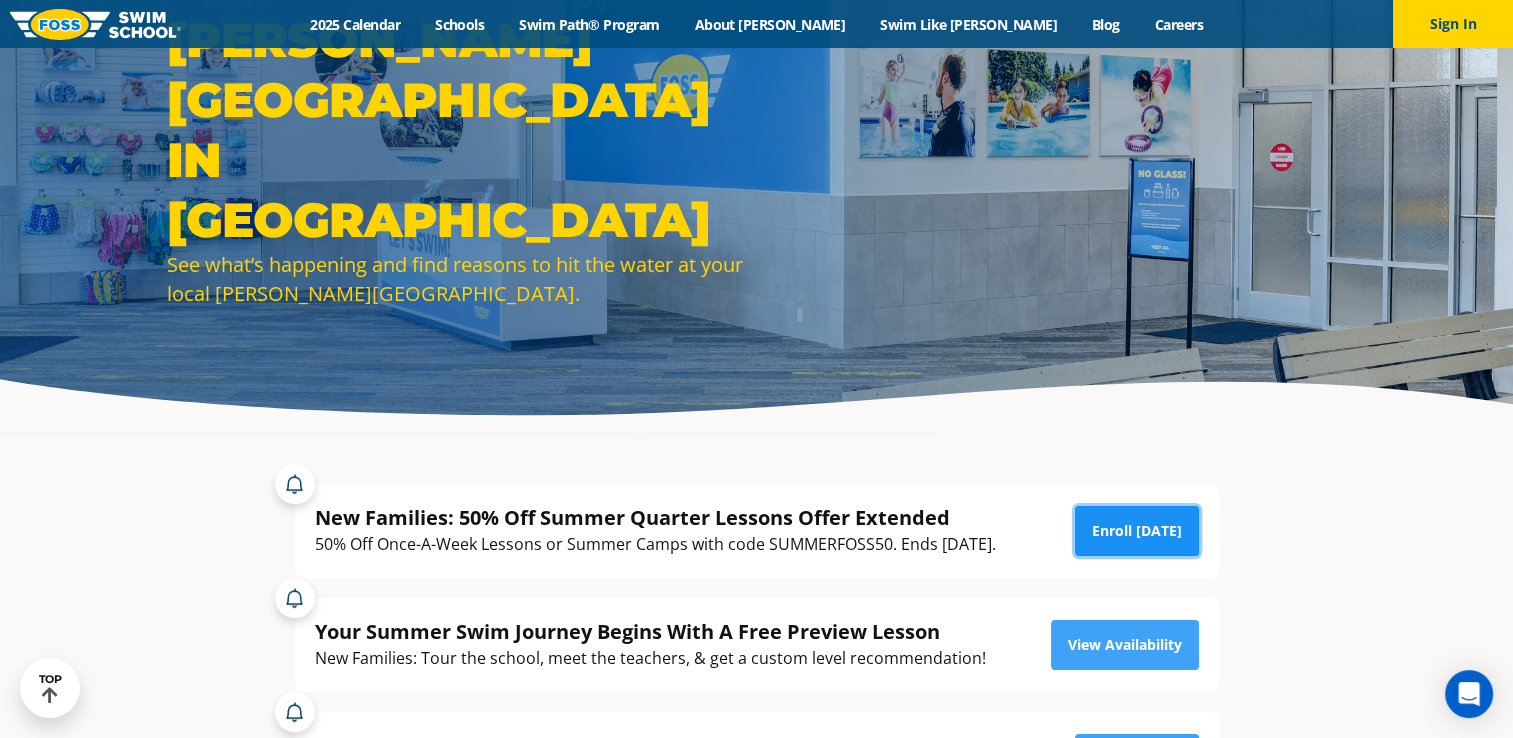click on "Enroll [DATE]" at bounding box center (1137, 531) 